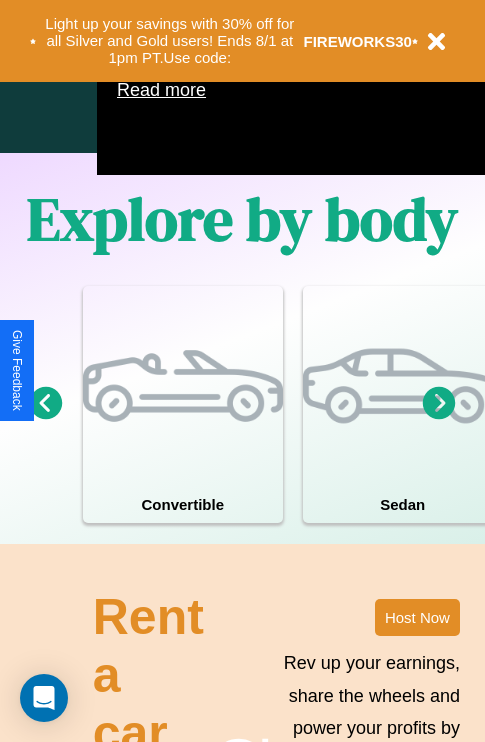 scroll, scrollTop: 1285, scrollLeft: 0, axis: vertical 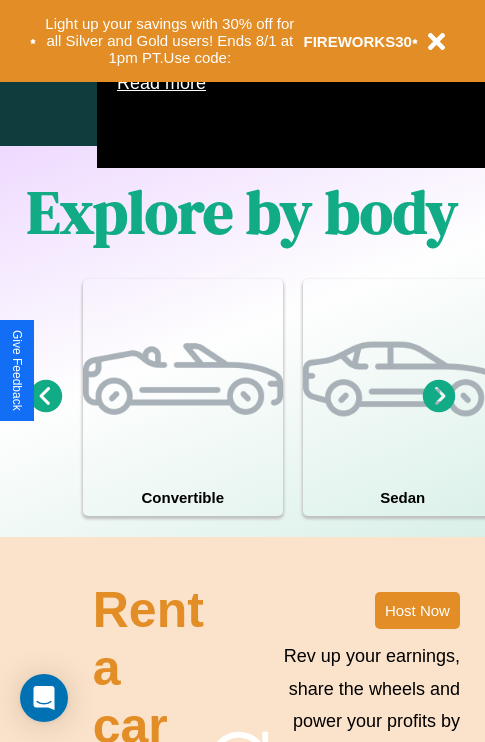click 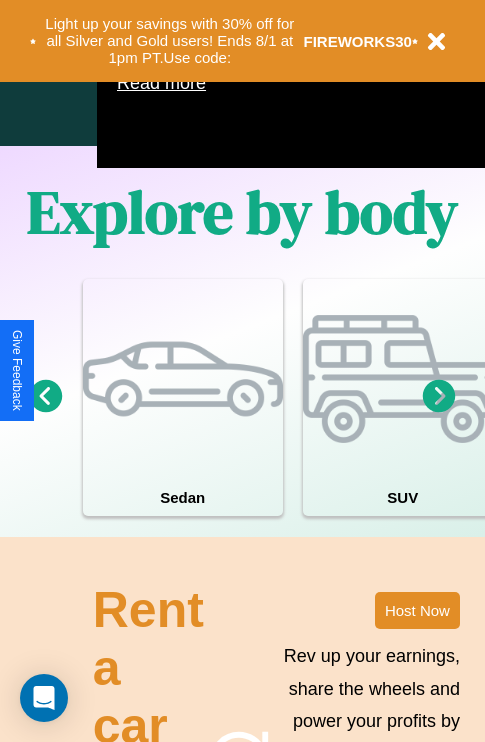 click 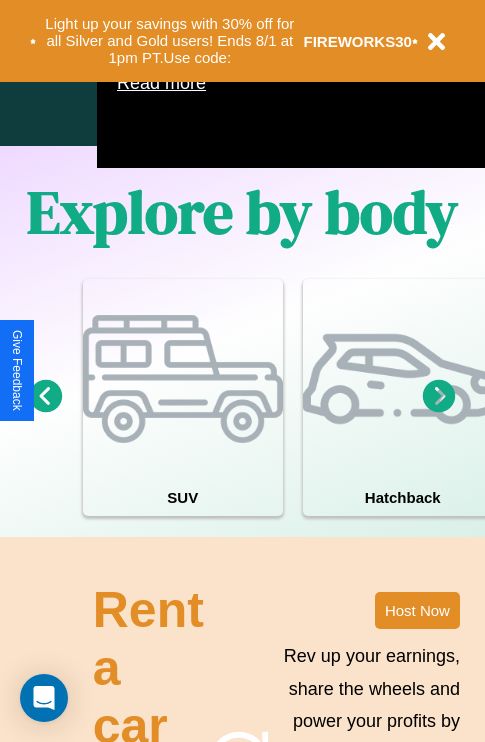click 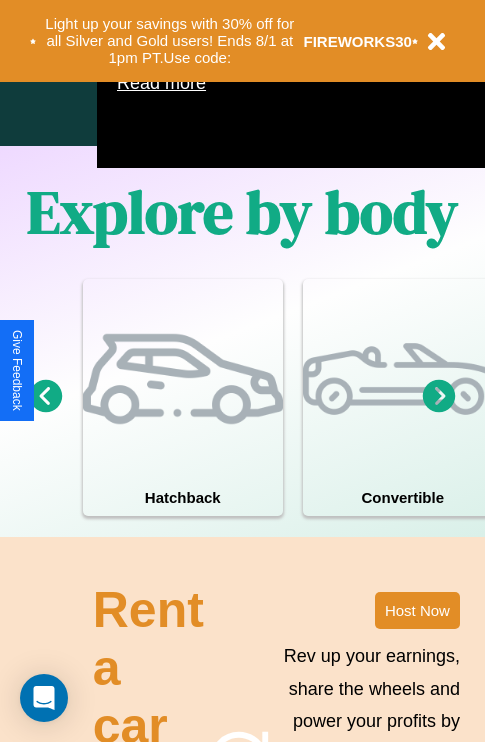 click 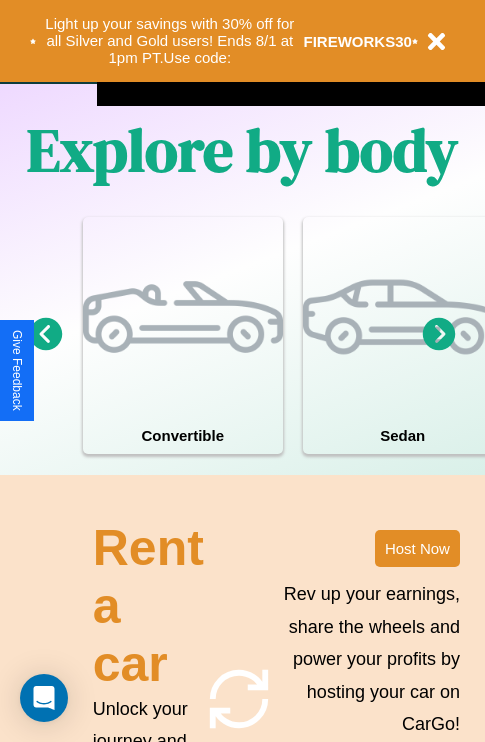 scroll, scrollTop: 1285, scrollLeft: 0, axis: vertical 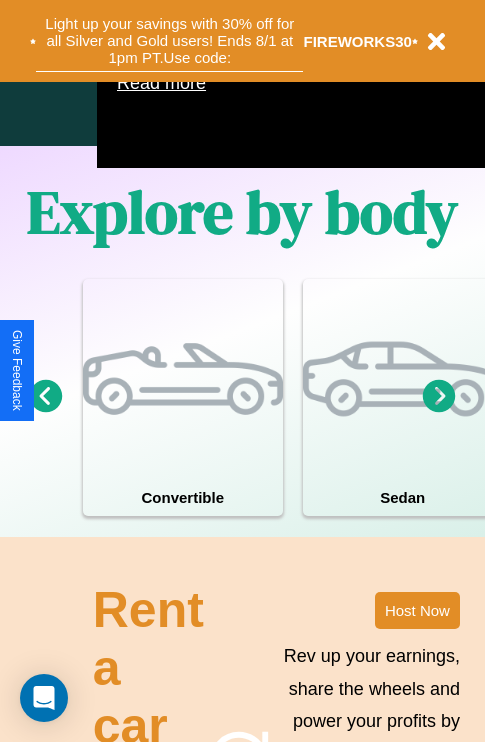 click on "Light up your savings with 30% off for all Silver and Gold users! Ends 8/1 at 1pm PT.  Use code:" at bounding box center [169, 41] 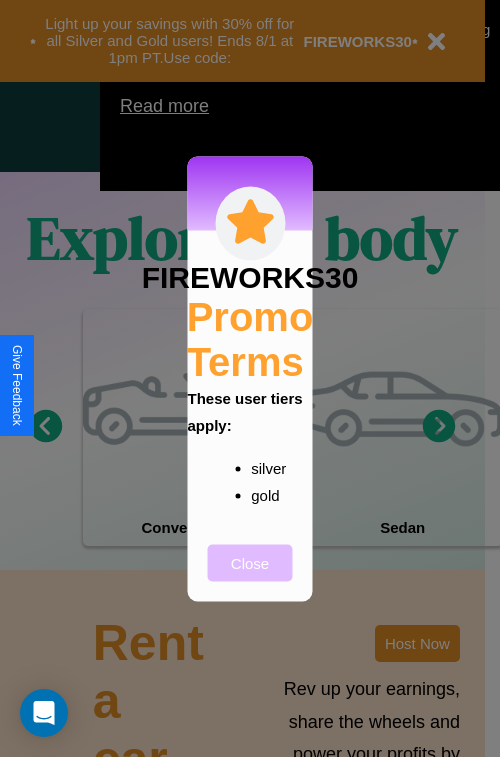 click on "Close" at bounding box center (250, 562) 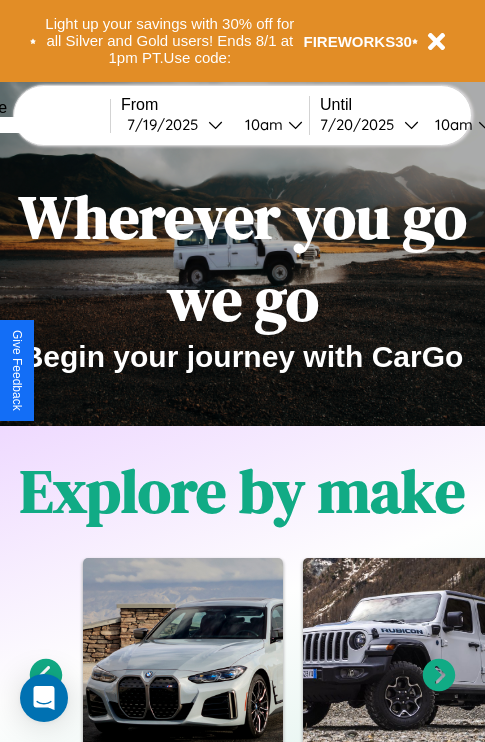 scroll, scrollTop: 0, scrollLeft: 0, axis: both 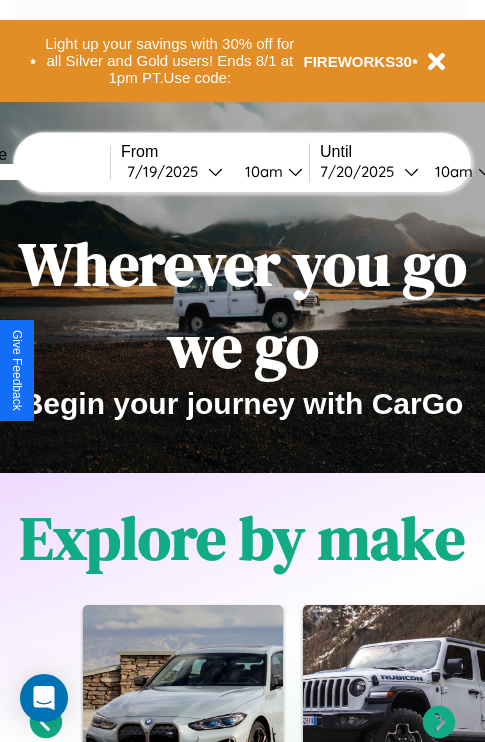 click at bounding box center [35, 172] 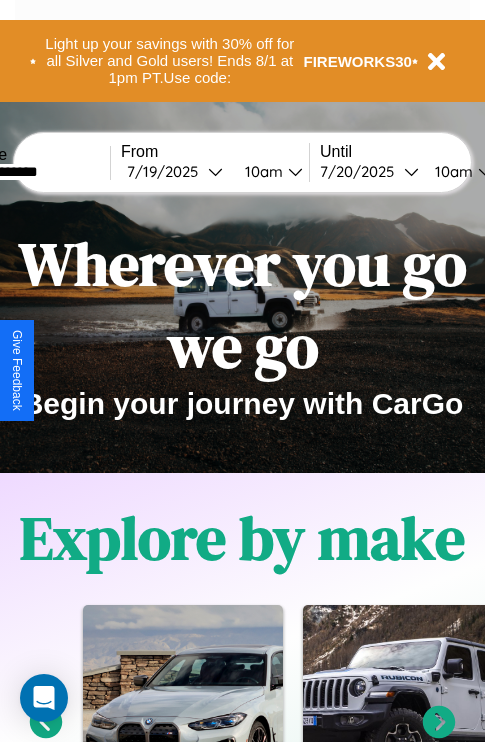 type on "**********" 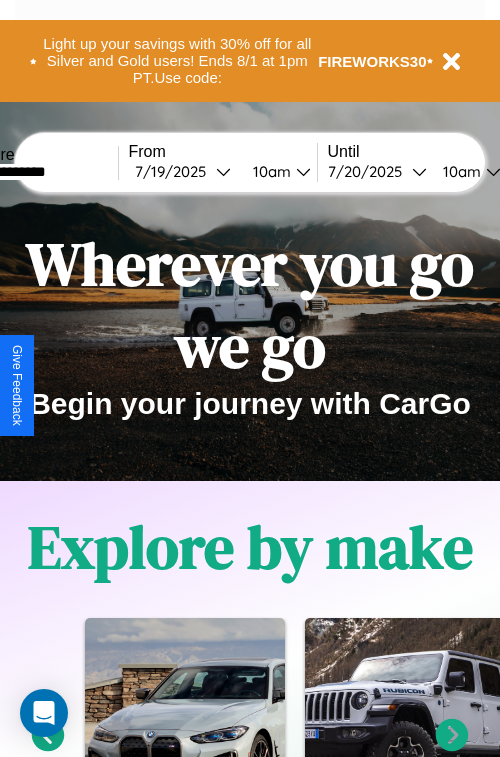 select on "*" 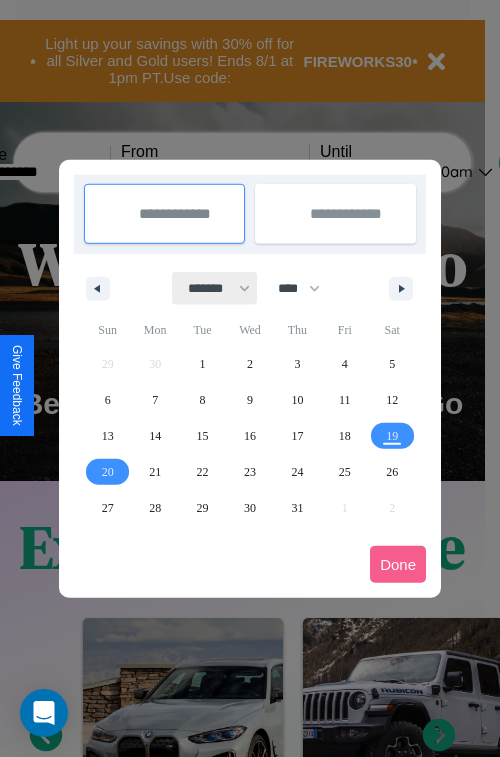 click on "******* ******** ***** ***** *** **** **** ****** ********* ******* ******** ********" at bounding box center (215, 288) 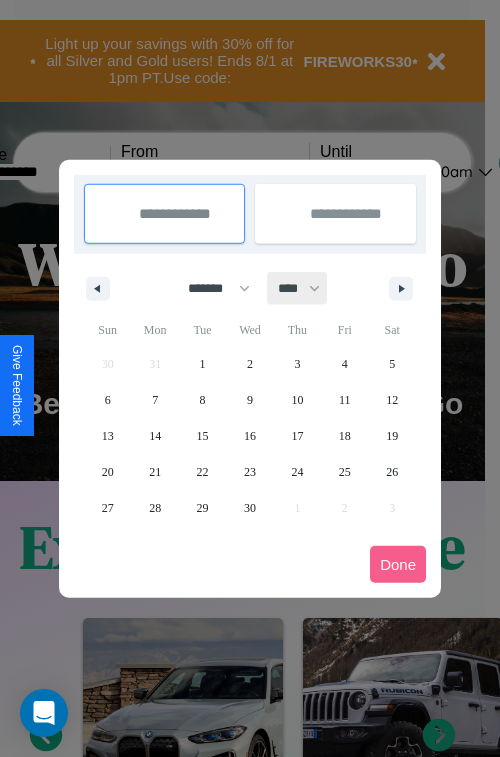 click on "**** **** **** **** **** **** **** **** **** **** **** **** **** **** **** **** **** **** **** **** **** **** **** **** **** **** **** **** **** **** **** **** **** **** **** **** **** **** **** **** **** **** **** **** **** **** **** **** **** **** **** **** **** **** **** **** **** **** **** **** **** **** **** **** **** **** **** **** **** **** **** **** **** **** **** **** **** **** **** **** **** **** **** **** **** **** **** **** **** **** **** **** **** **** **** **** **** **** **** **** **** **** **** **** **** **** **** **** **** **** **** **** **** **** **** **** **** **** **** **** ****" at bounding box center [298, 288] 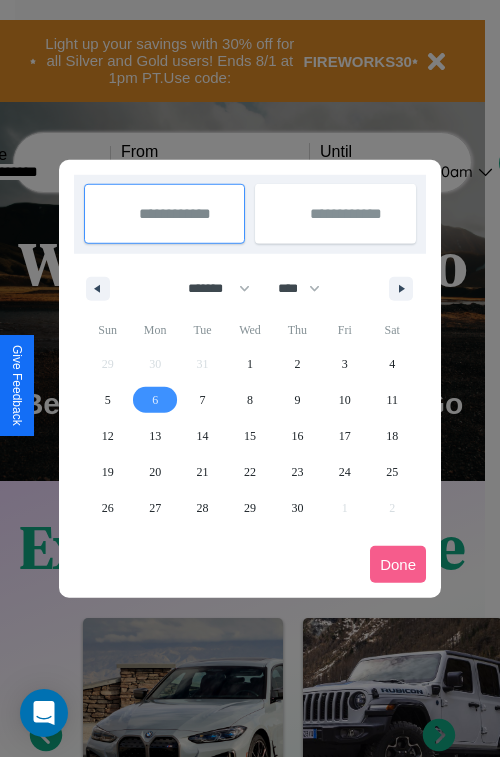 click on "6" at bounding box center [155, 400] 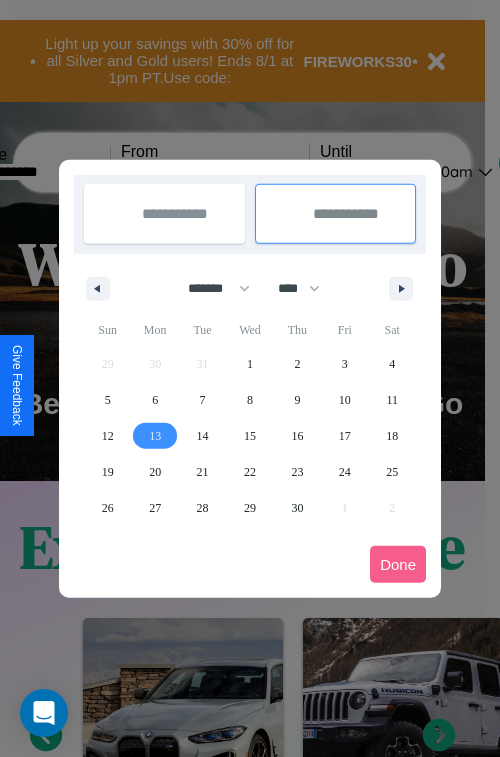 click on "13" at bounding box center [155, 436] 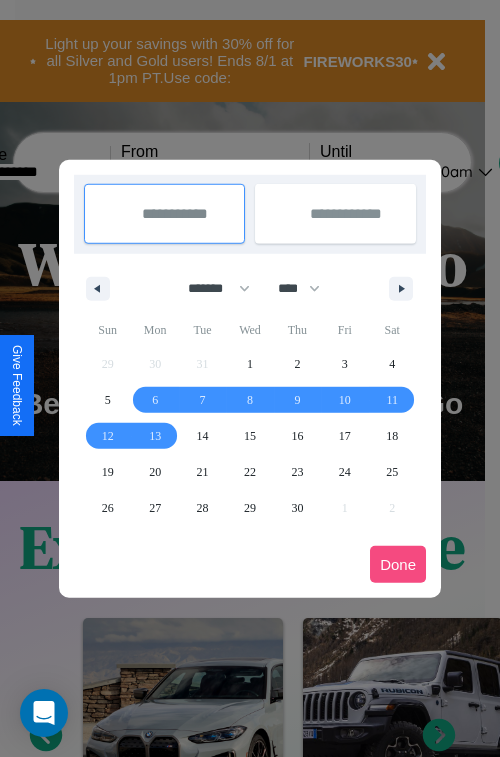 click on "Done" at bounding box center (398, 564) 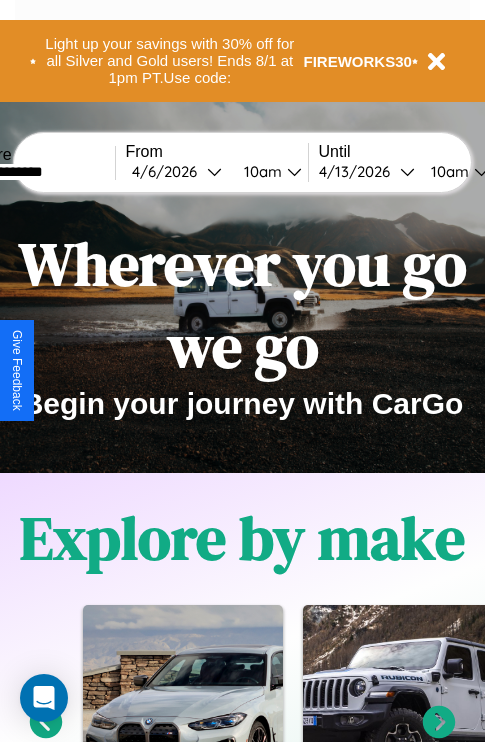 scroll, scrollTop: 0, scrollLeft: 71, axis: horizontal 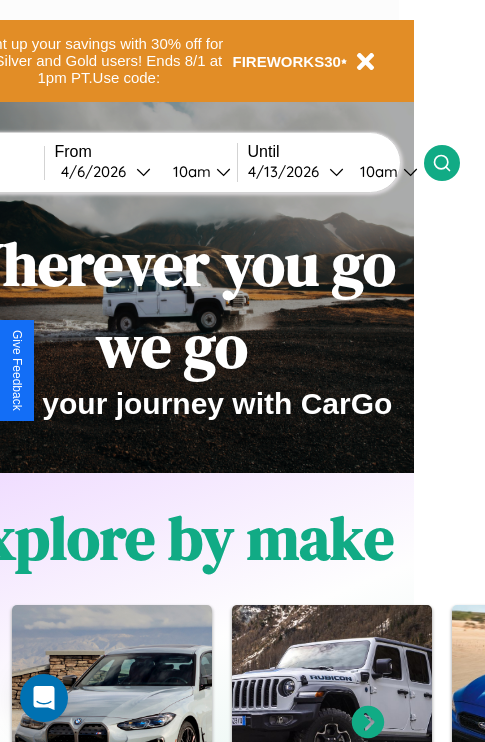 click 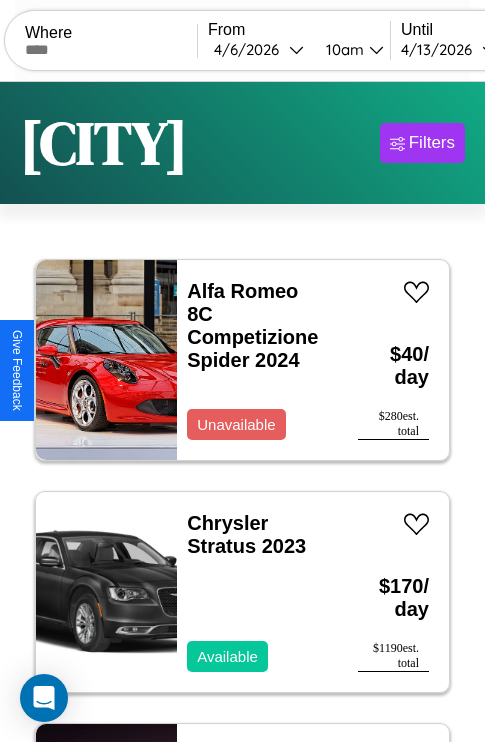 scroll, scrollTop: 52, scrollLeft: 0, axis: vertical 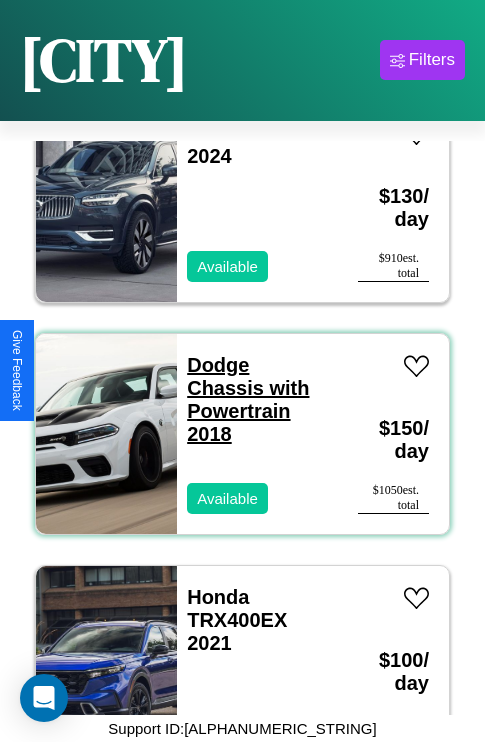 click on "Dodge   Chassis with Powertrain   2018" at bounding box center [248, 399] 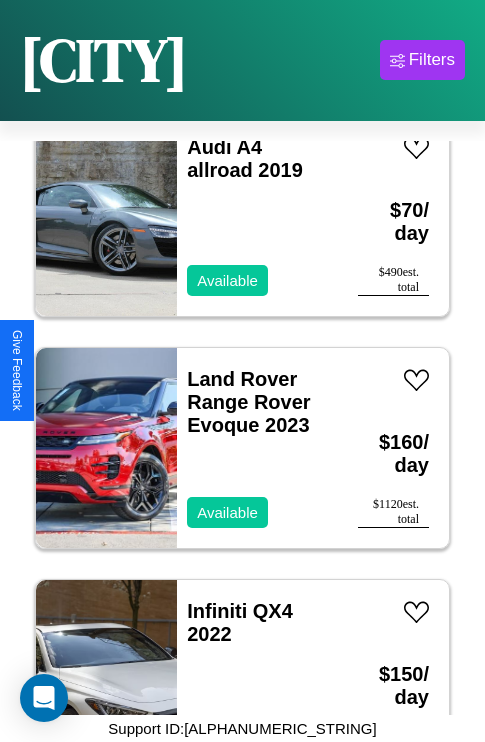 scroll, scrollTop: 5875, scrollLeft: 0, axis: vertical 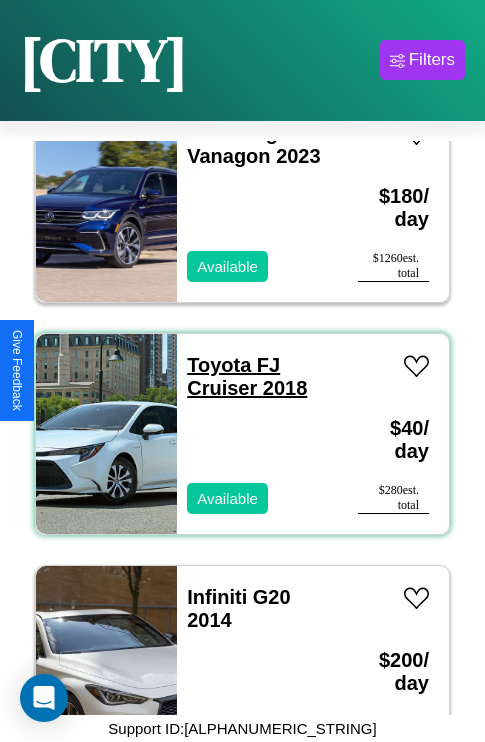 click on "Toyota   FJ Cruiser   2018" at bounding box center [247, 376] 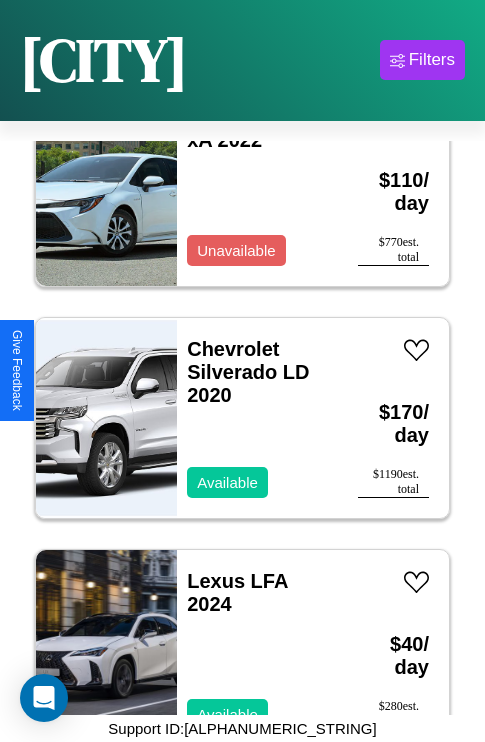 scroll, scrollTop: 30003, scrollLeft: 0, axis: vertical 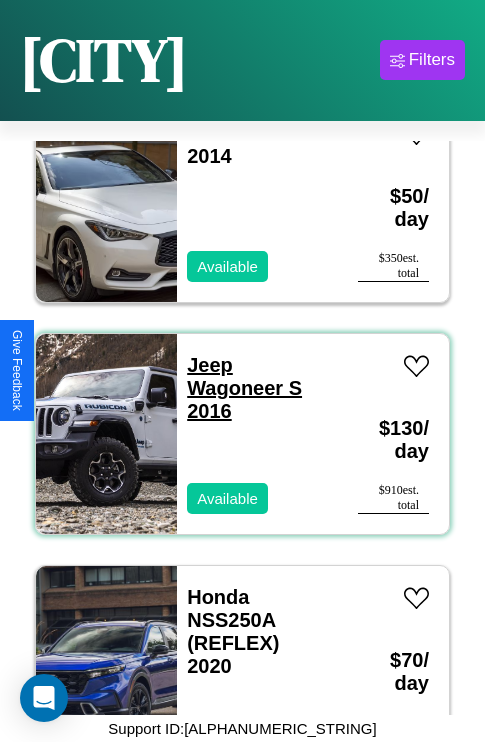 click on "Jeep   Wagoneer S   2016" at bounding box center (244, 388) 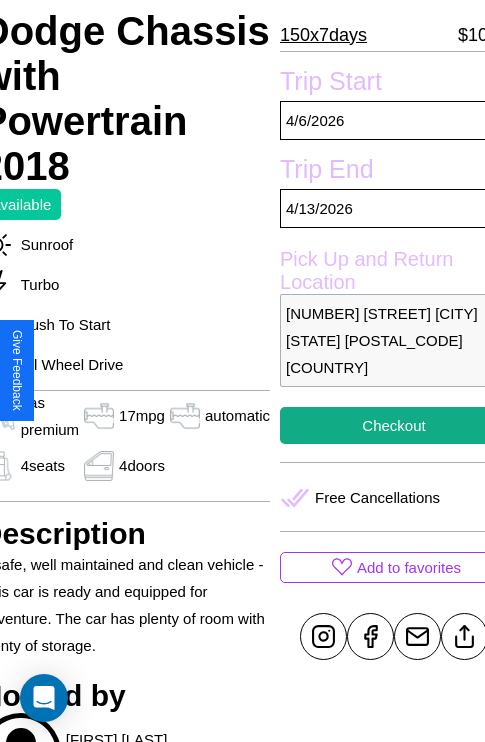 scroll, scrollTop: 404, scrollLeft: 107, axis: both 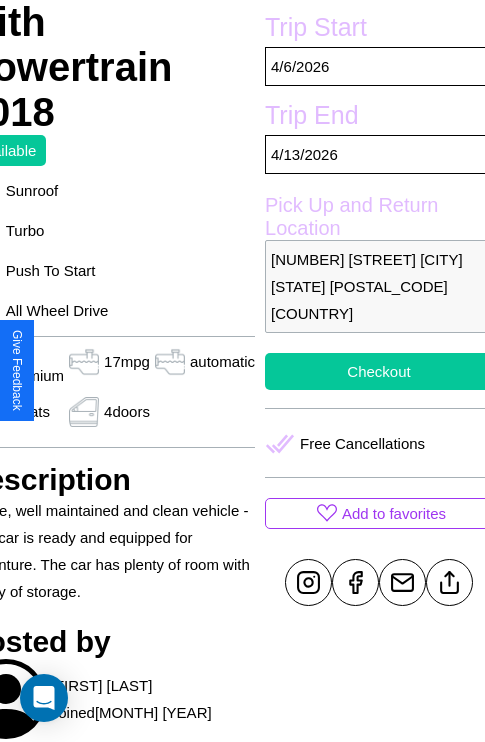 click on "Checkout" at bounding box center (379, 371) 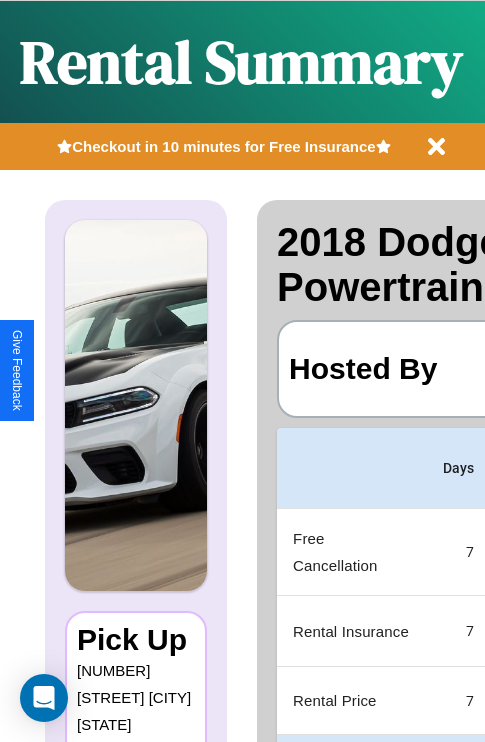 scroll, scrollTop: 0, scrollLeft: 378, axis: horizontal 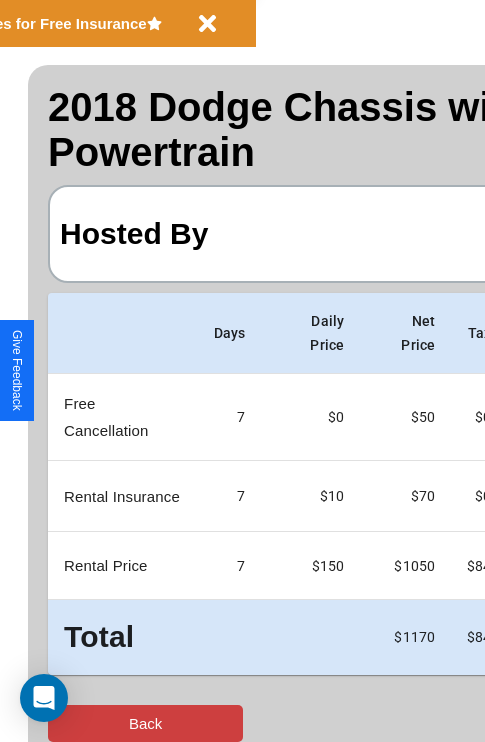 click on "Back" at bounding box center [145, 723] 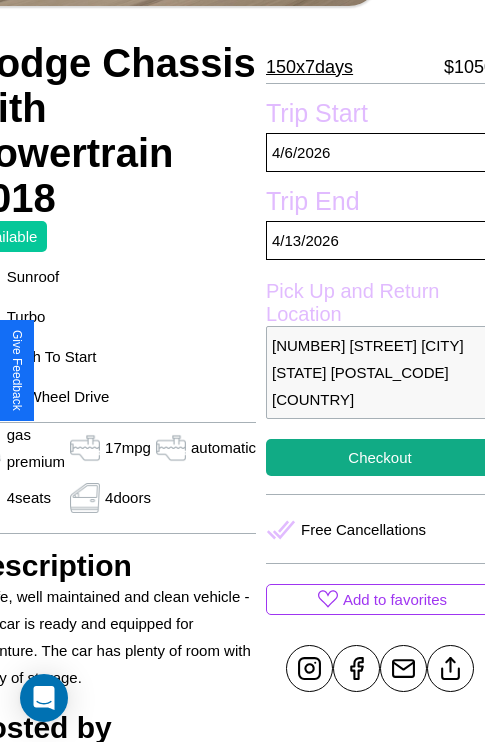 scroll, scrollTop: 319, scrollLeft: 107, axis: both 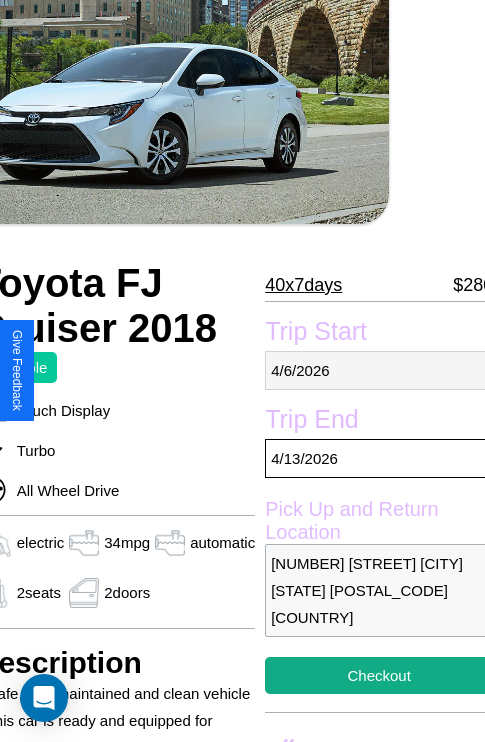 click on "[MM] / [DD] / [YYYY]" at bounding box center (379, 370) 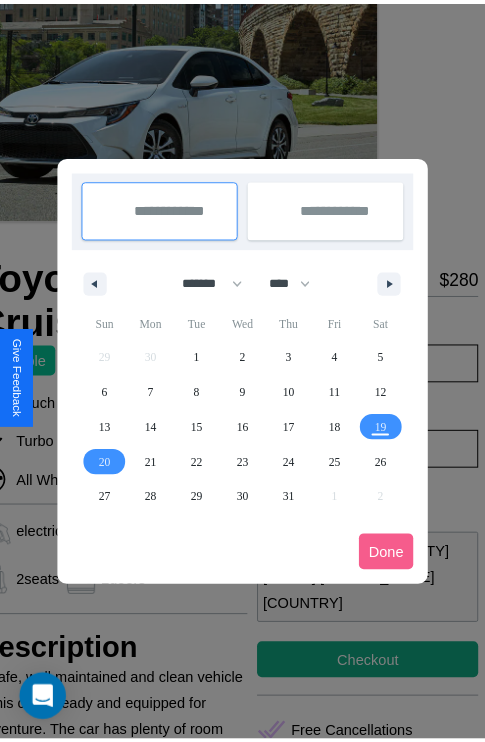 scroll, scrollTop: 0, scrollLeft: 96, axis: horizontal 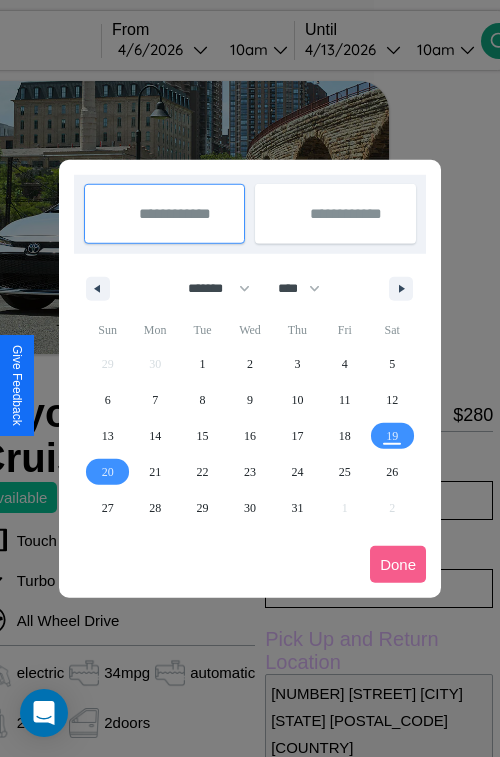 click at bounding box center (250, 378) 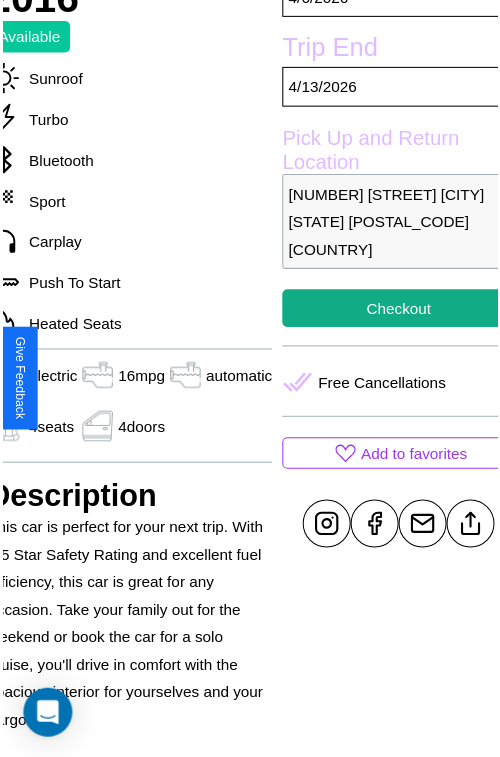 scroll, scrollTop: 519, scrollLeft: 96, axis: both 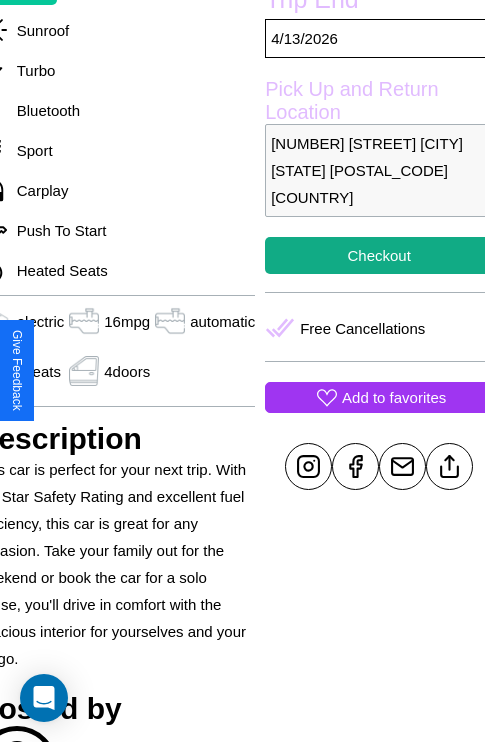 click on "Add to favorites" at bounding box center (394, 397) 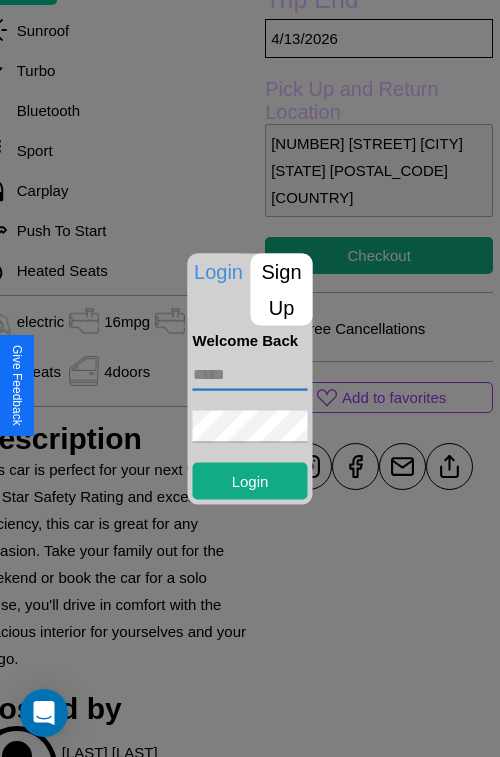 click at bounding box center [250, 374] 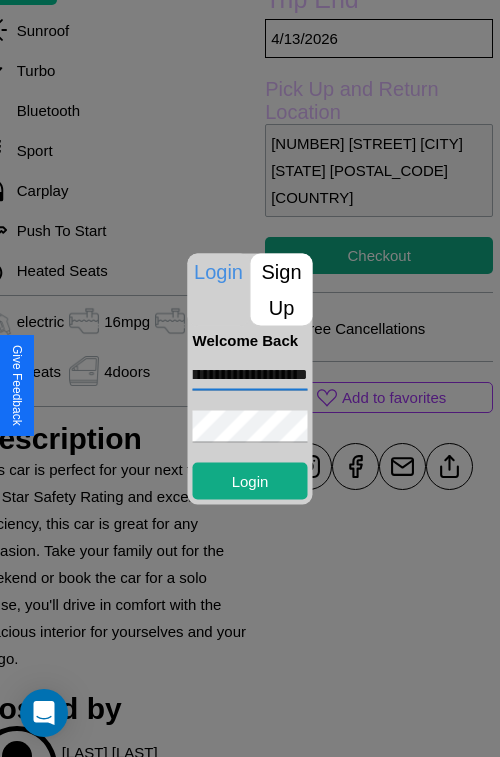 scroll, scrollTop: 0, scrollLeft: 67, axis: horizontal 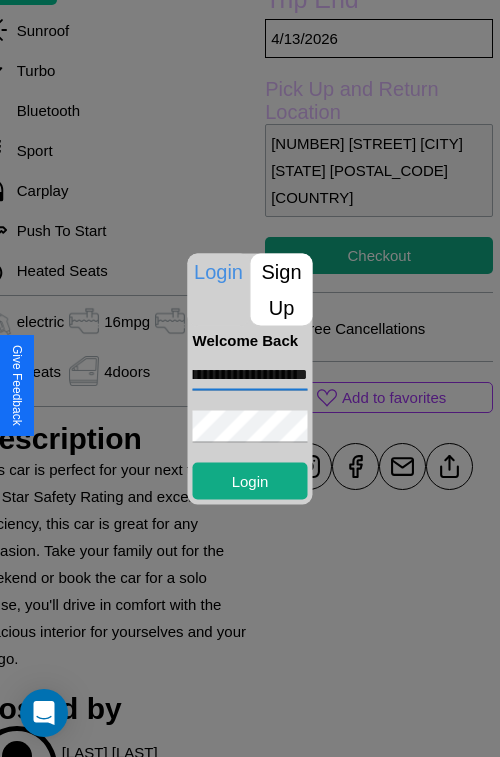type on "**********" 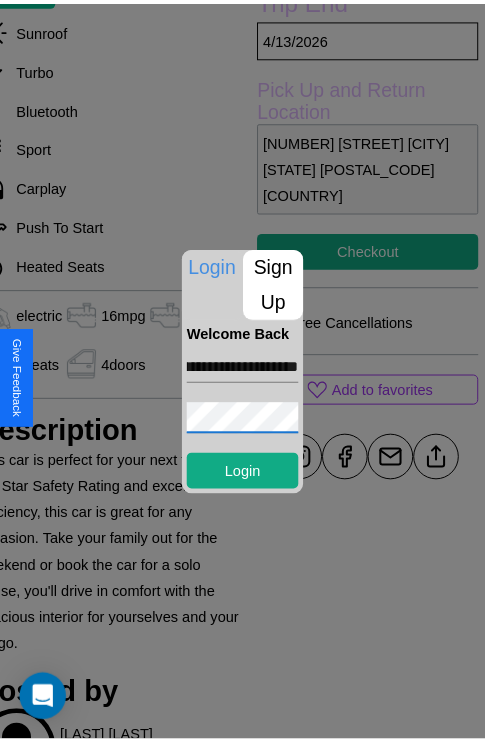 scroll, scrollTop: 0, scrollLeft: 0, axis: both 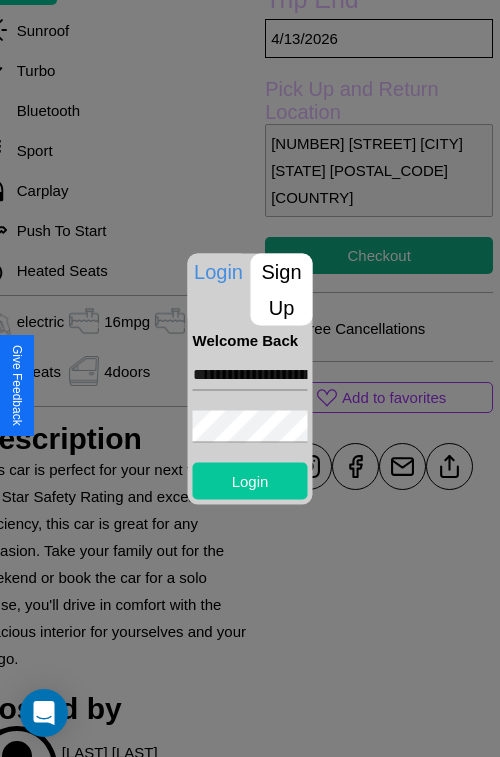 click on "Login" at bounding box center (250, 480) 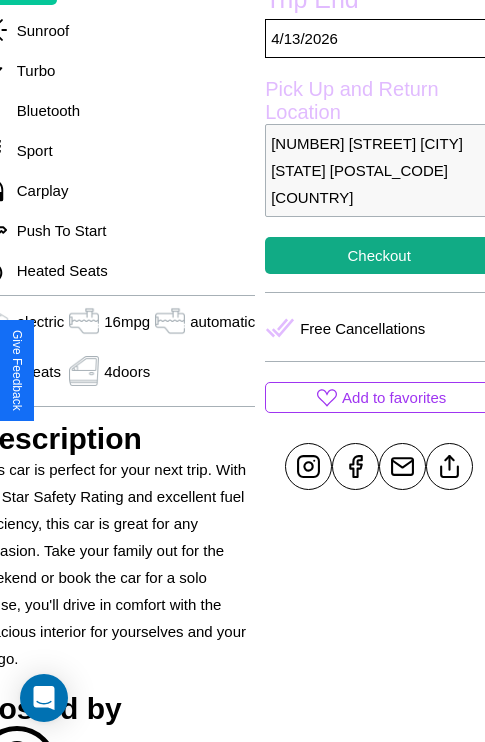 scroll, scrollTop: 519, scrollLeft: 96, axis: both 